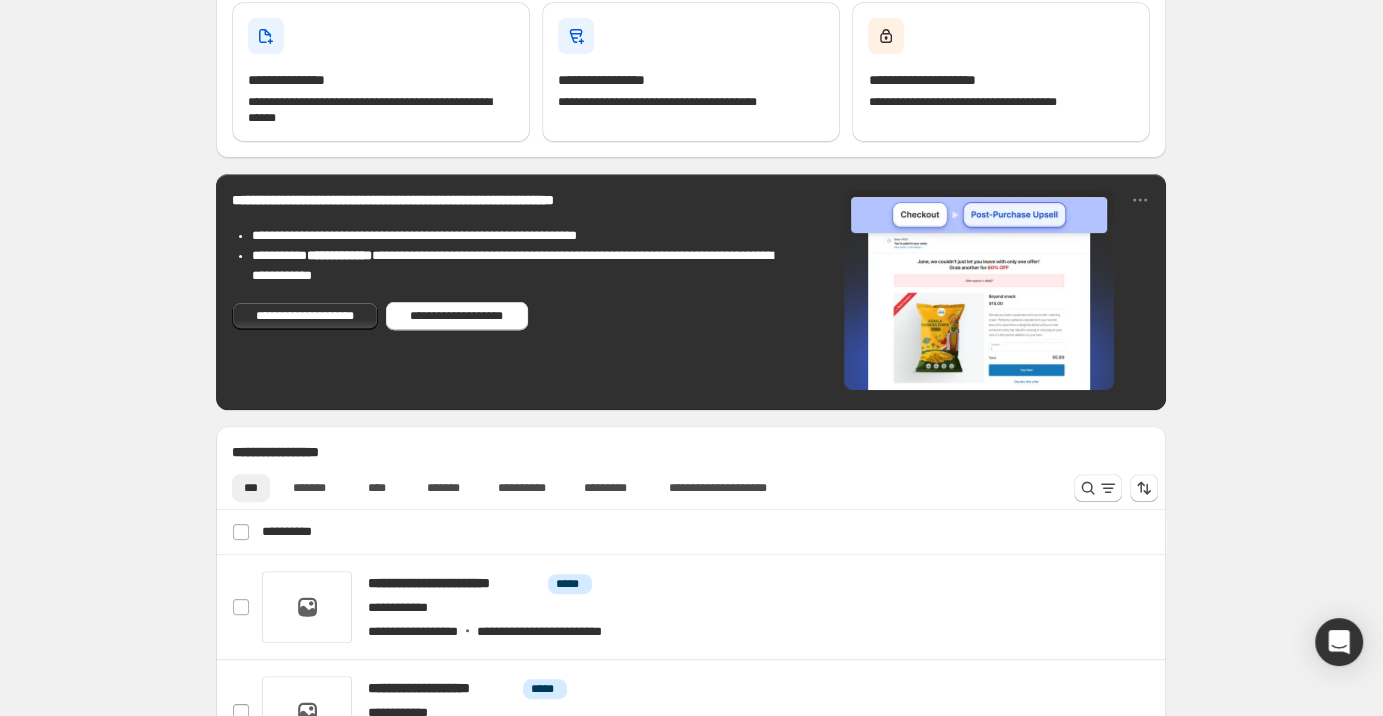 scroll, scrollTop: 746, scrollLeft: 0, axis: vertical 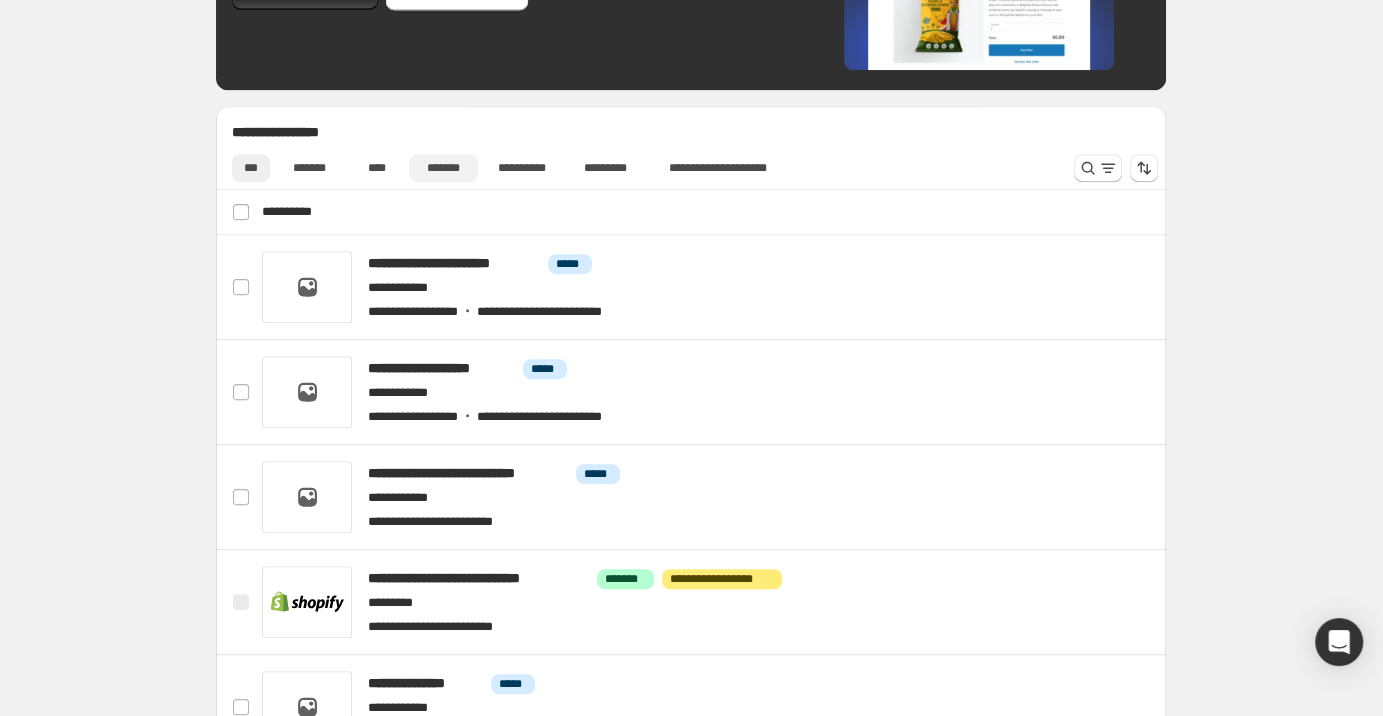 click on "*******" at bounding box center (443, 168) 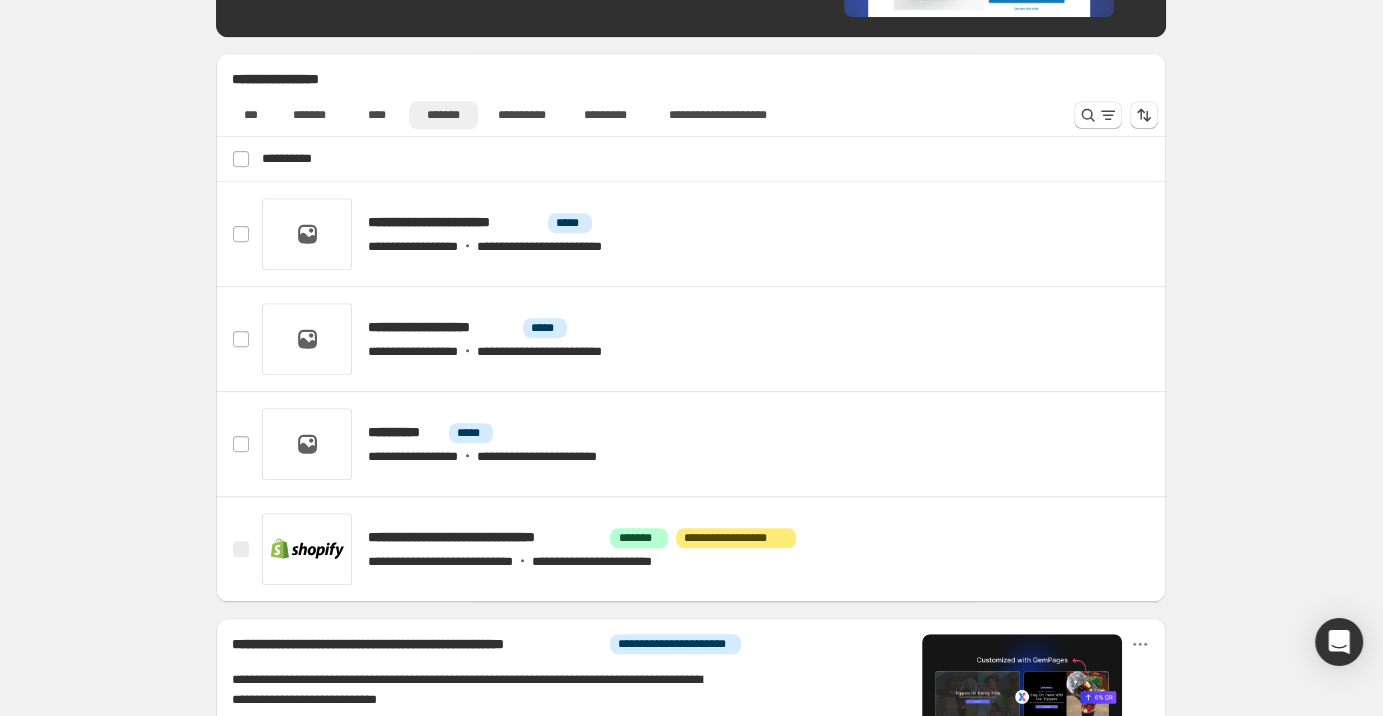scroll, scrollTop: 852, scrollLeft: 0, axis: vertical 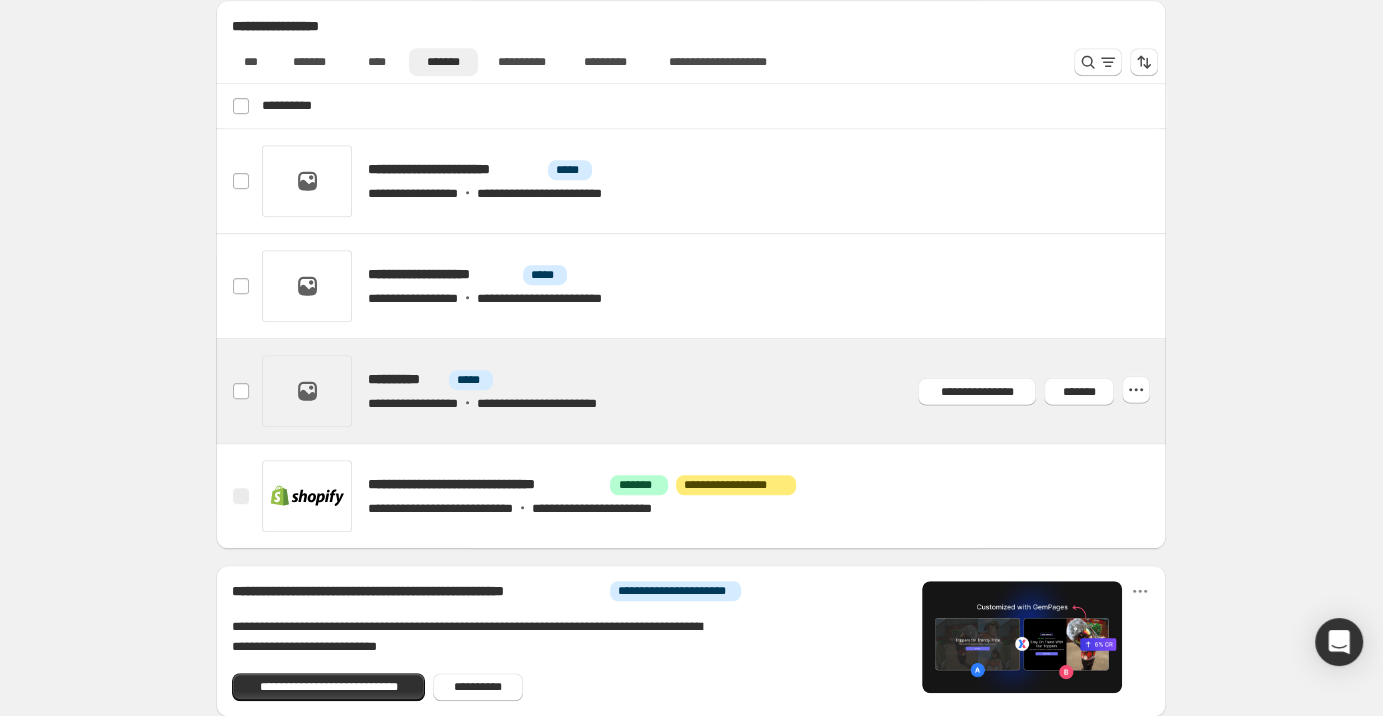 click at bounding box center [715, 391] 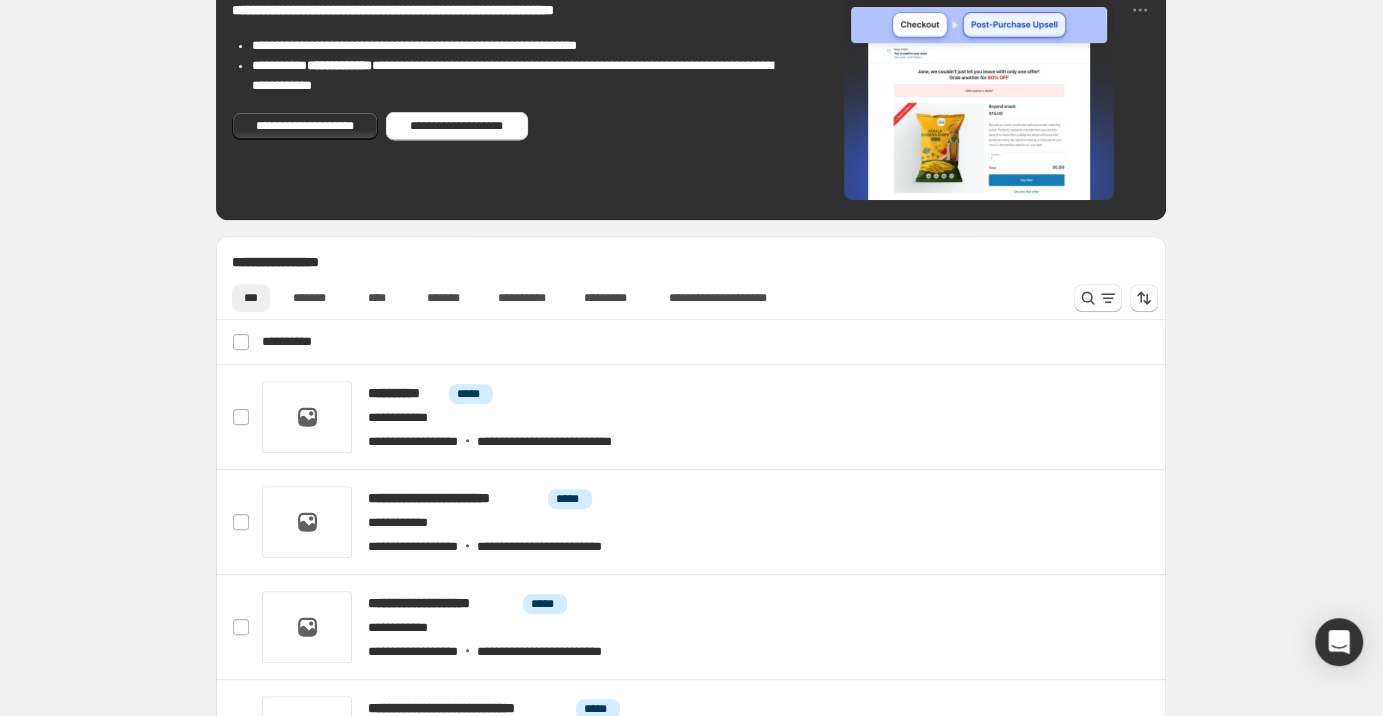 scroll, scrollTop: 746, scrollLeft: 0, axis: vertical 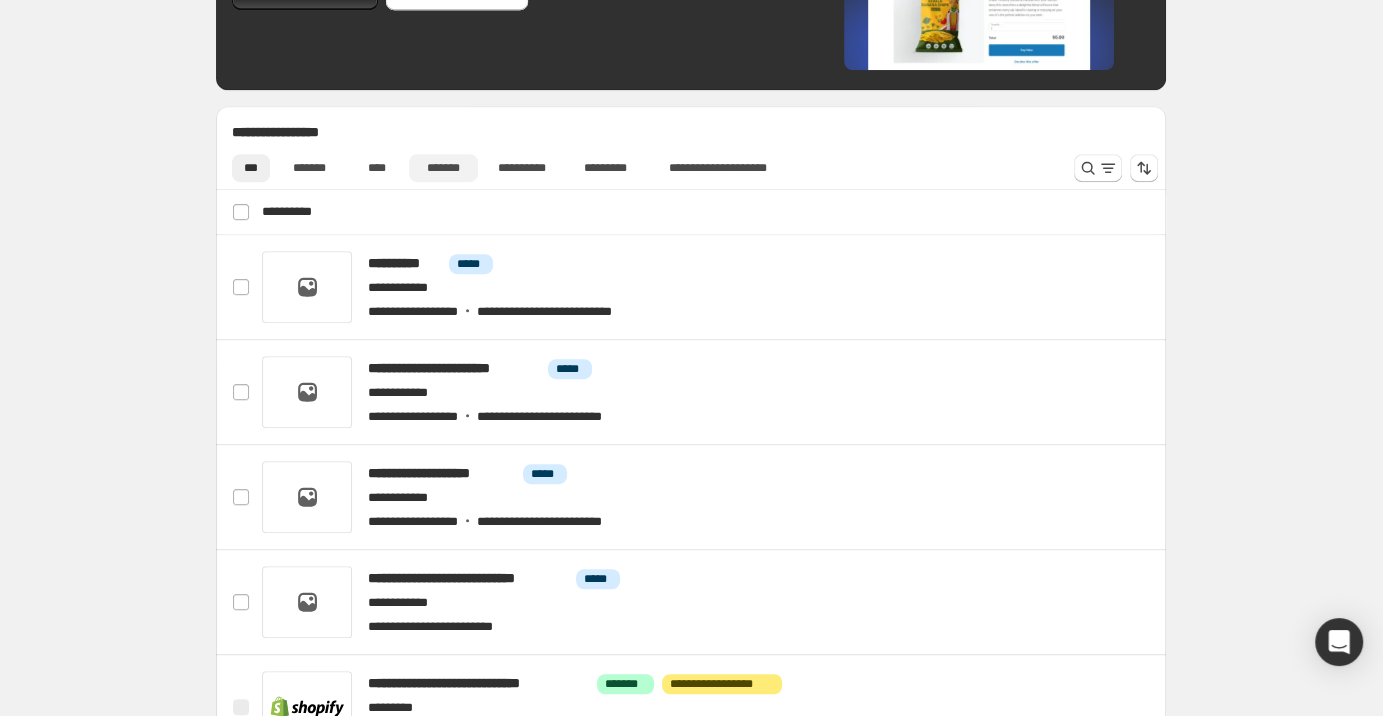click on "*******" at bounding box center [443, 168] 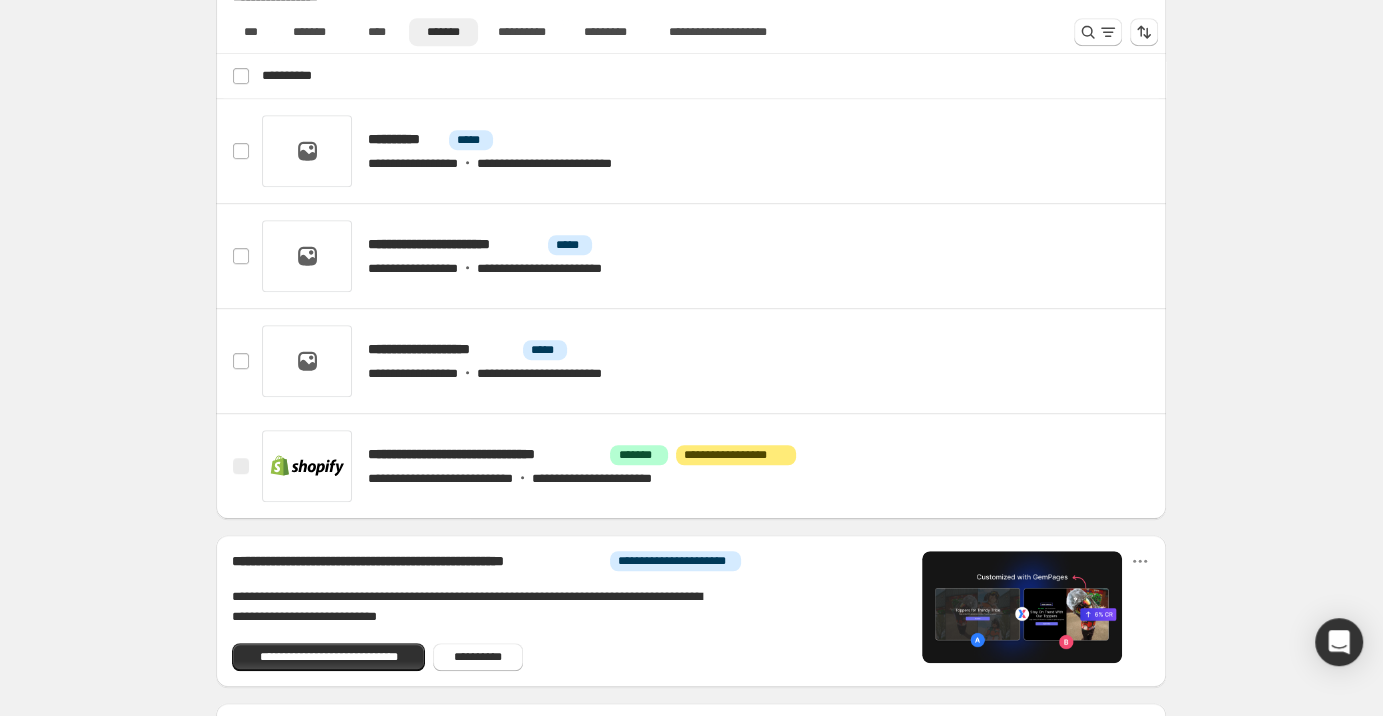 scroll, scrollTop: 959, scrollLeft: 0, axis: vertical 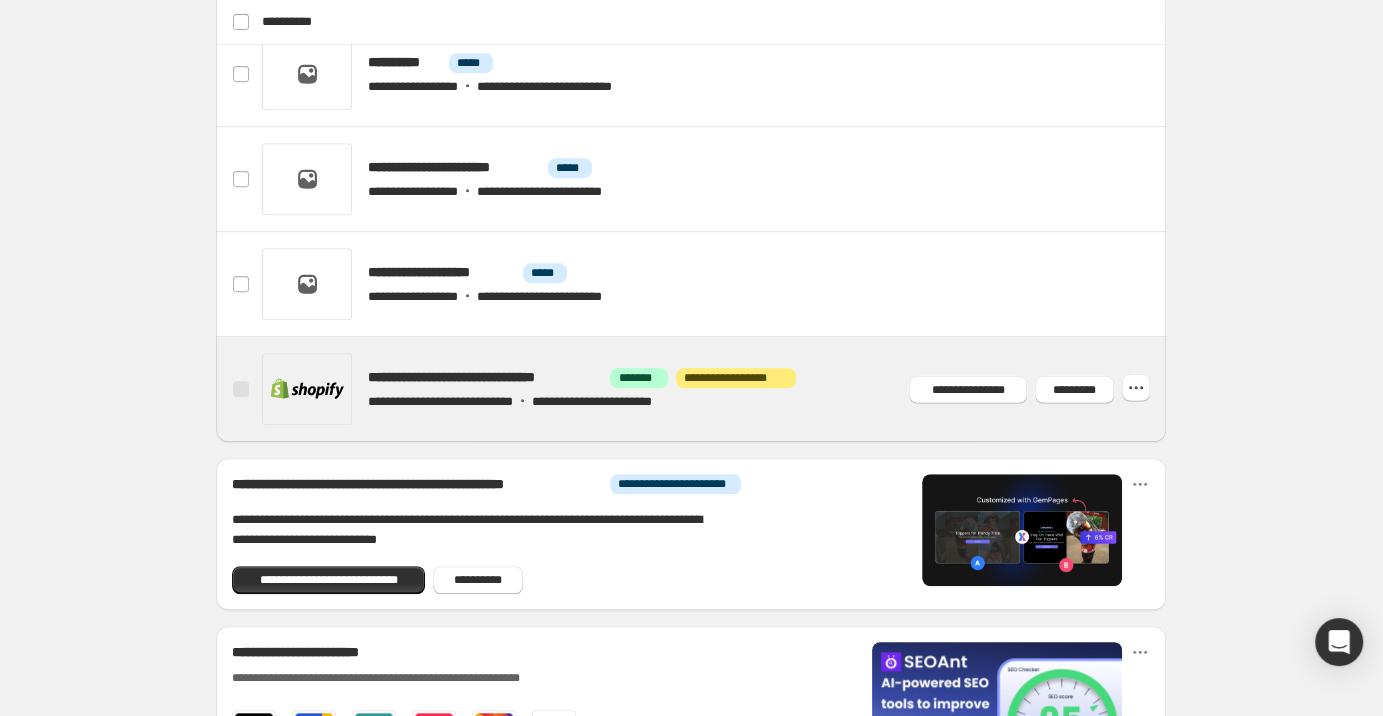 click at bounding box center [715, 389] 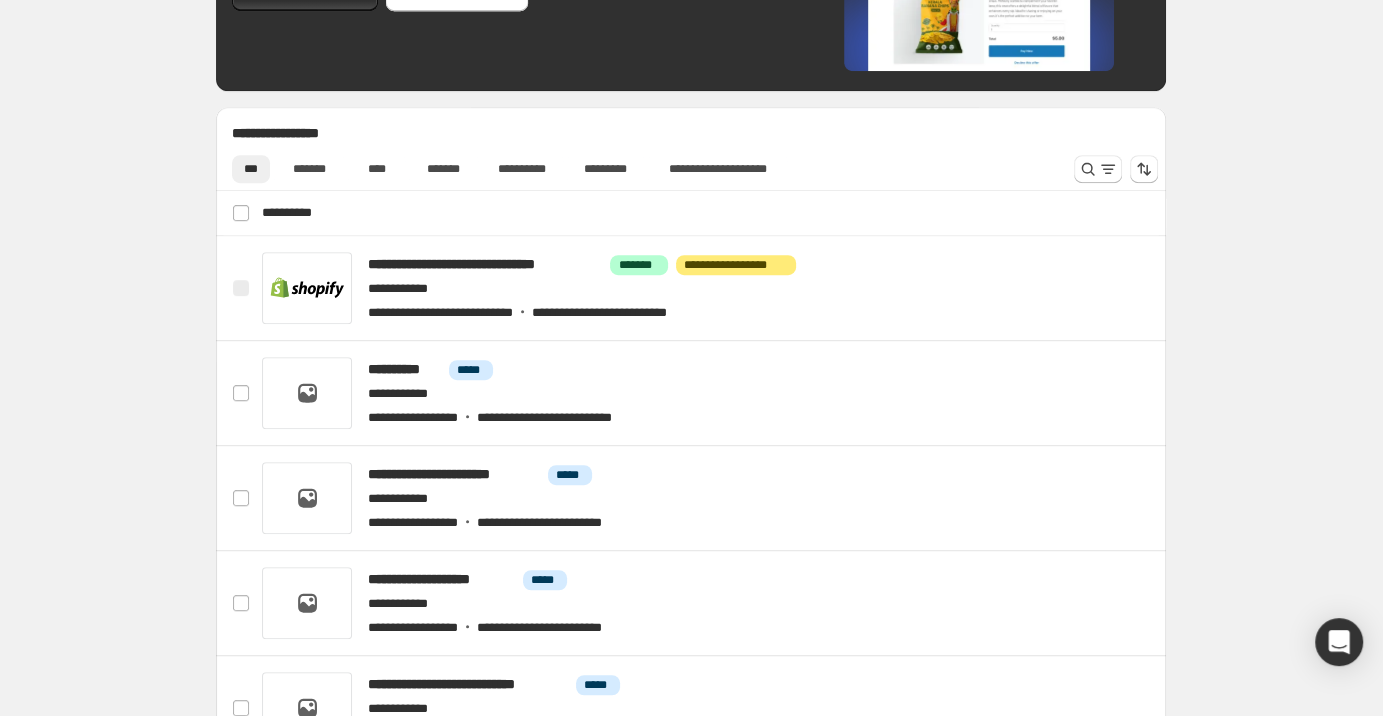 scroll, scrollTop: 746, scrollLeft: 0, axis: vertical 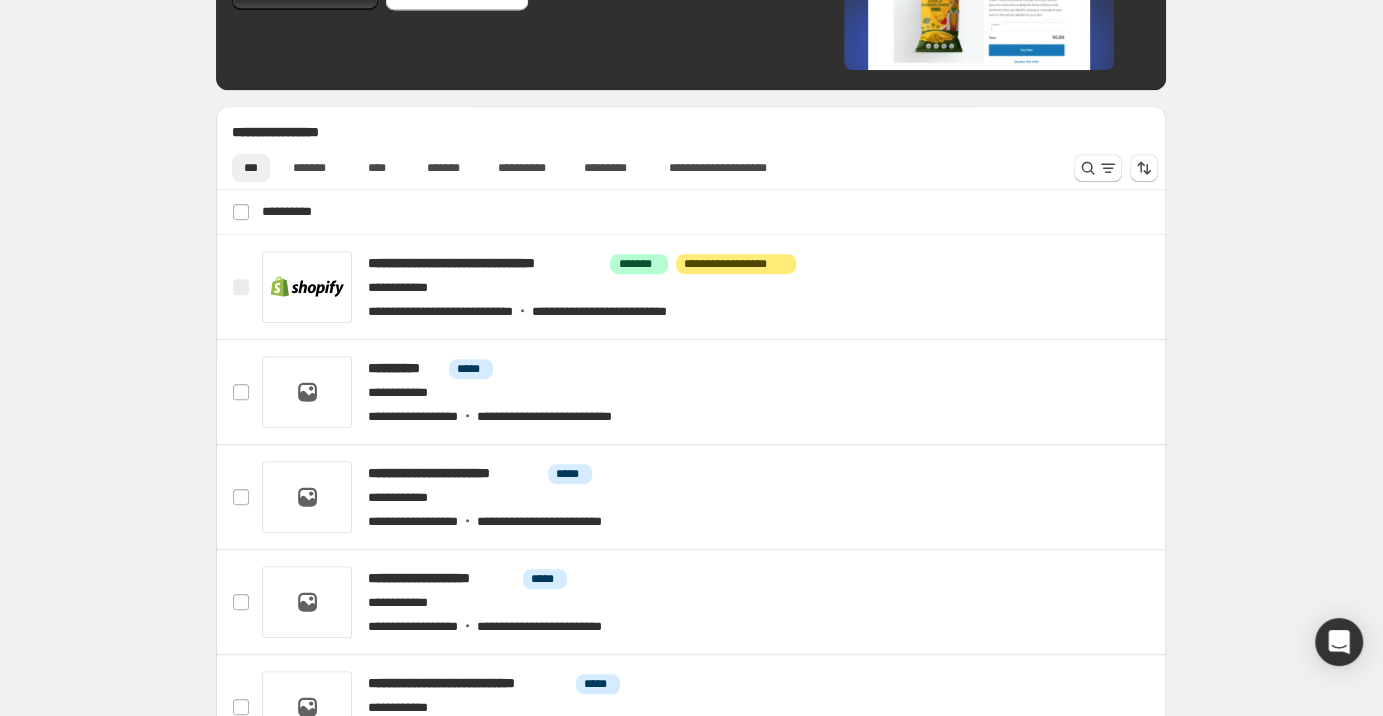 click on "**********" at bounding box center [691, 168] 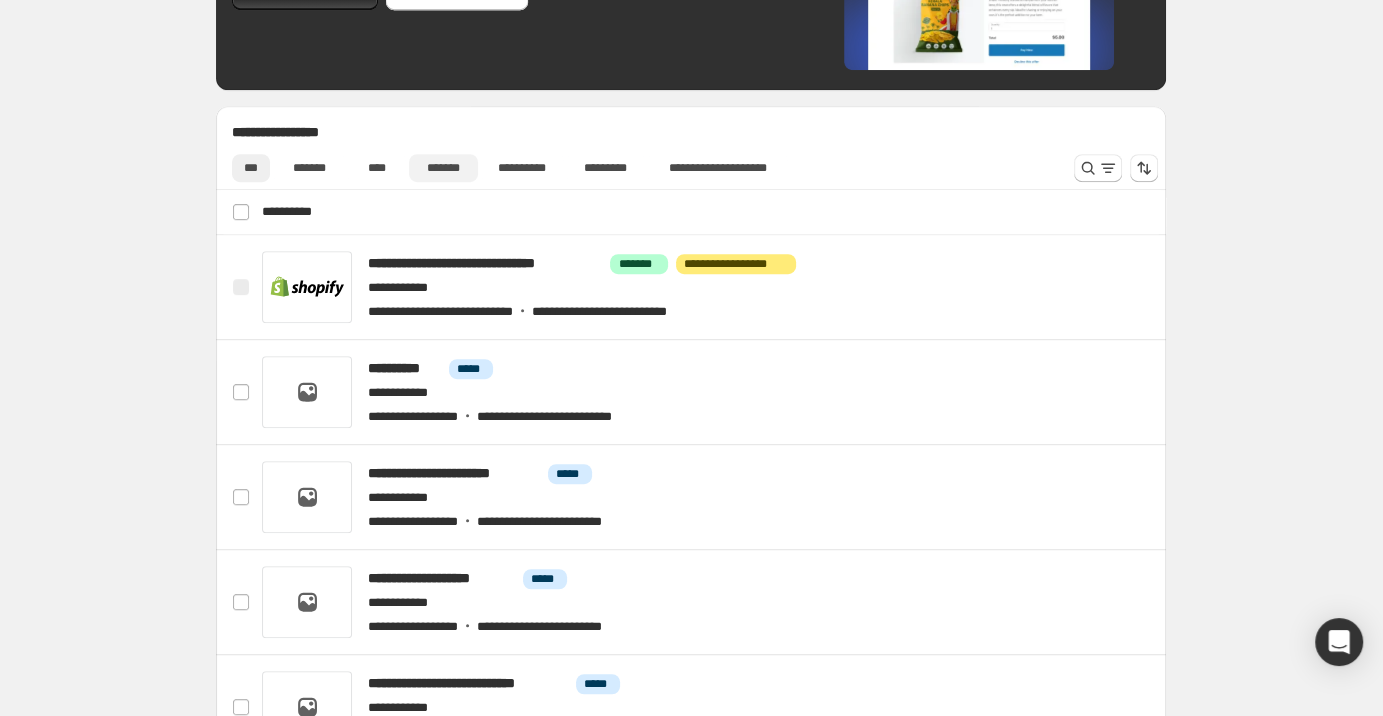 click on "*******" at bounding box center [443, 168] 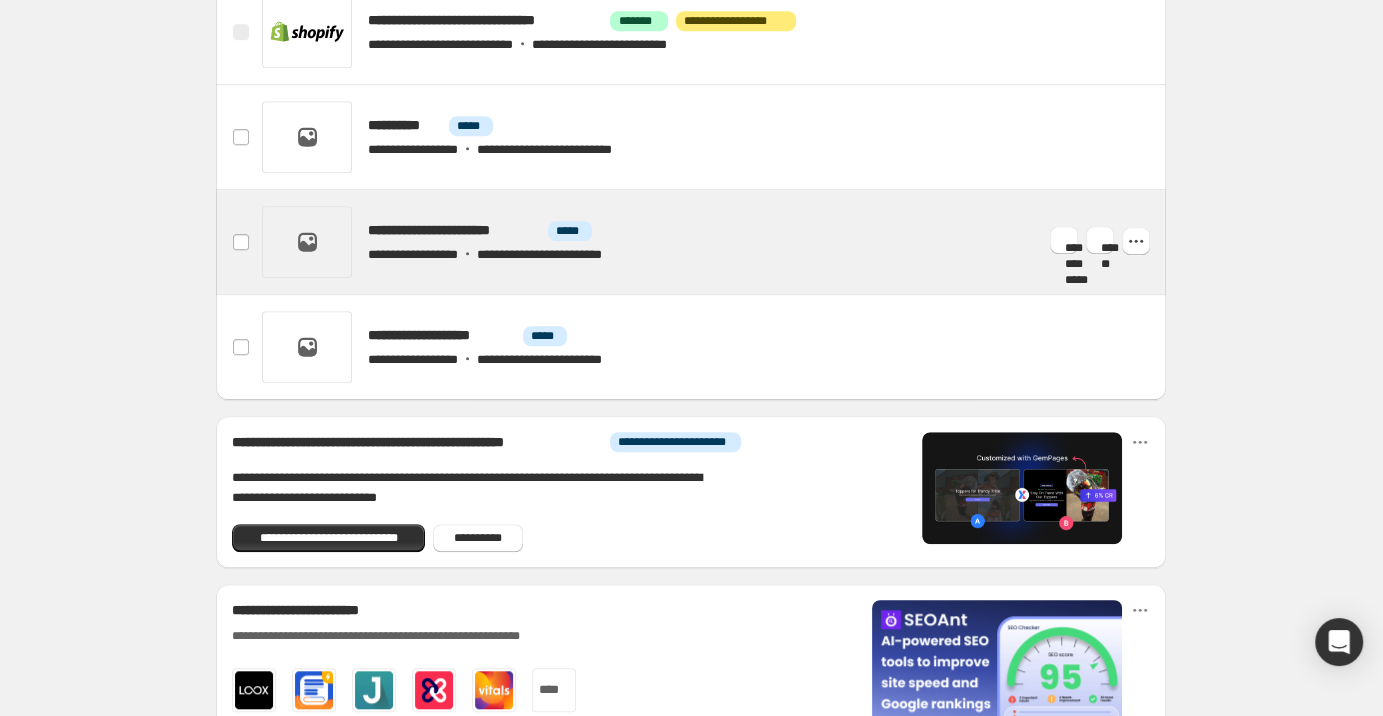 scroll, scrollTop: 852, scrollLeft: 0, axis: vertical 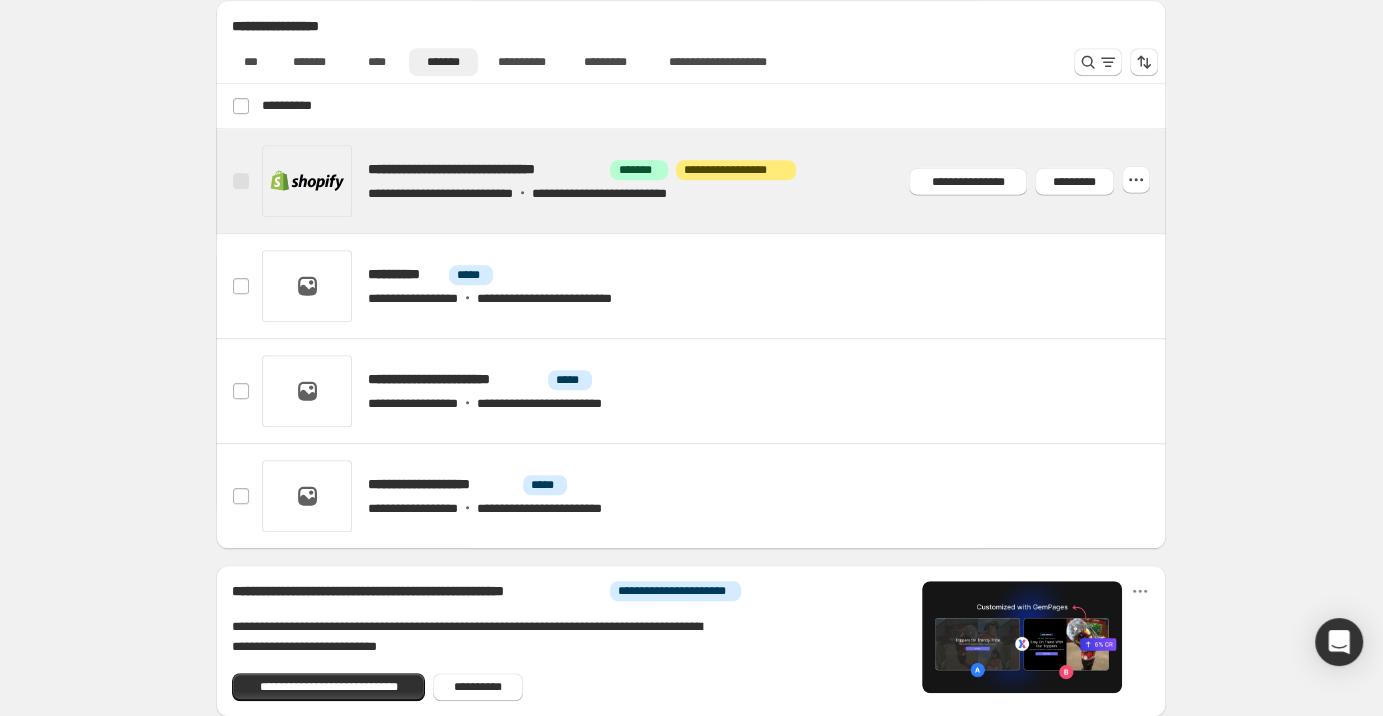 click at bounding box center (715, 181) 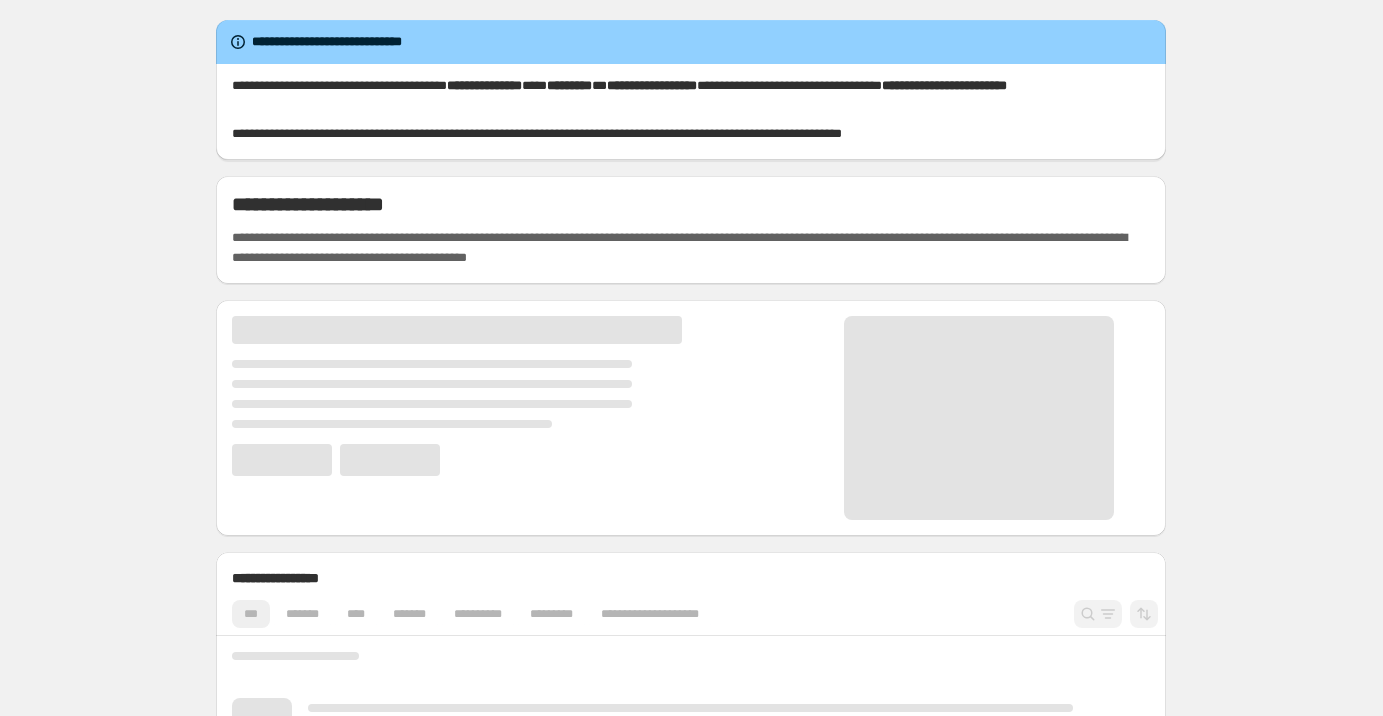 scroll, scrollTop: 0, scrollLeft: 0, axis: both 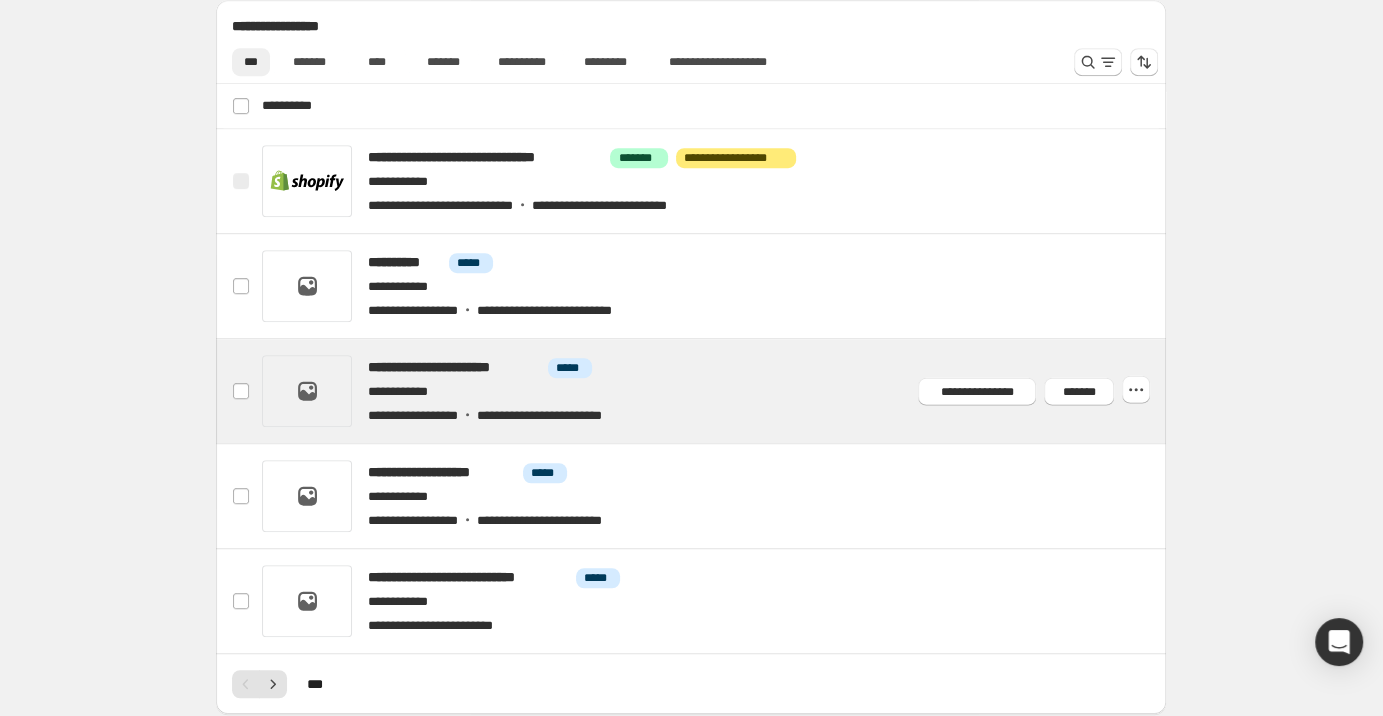 click at bounding box center (715, 391) 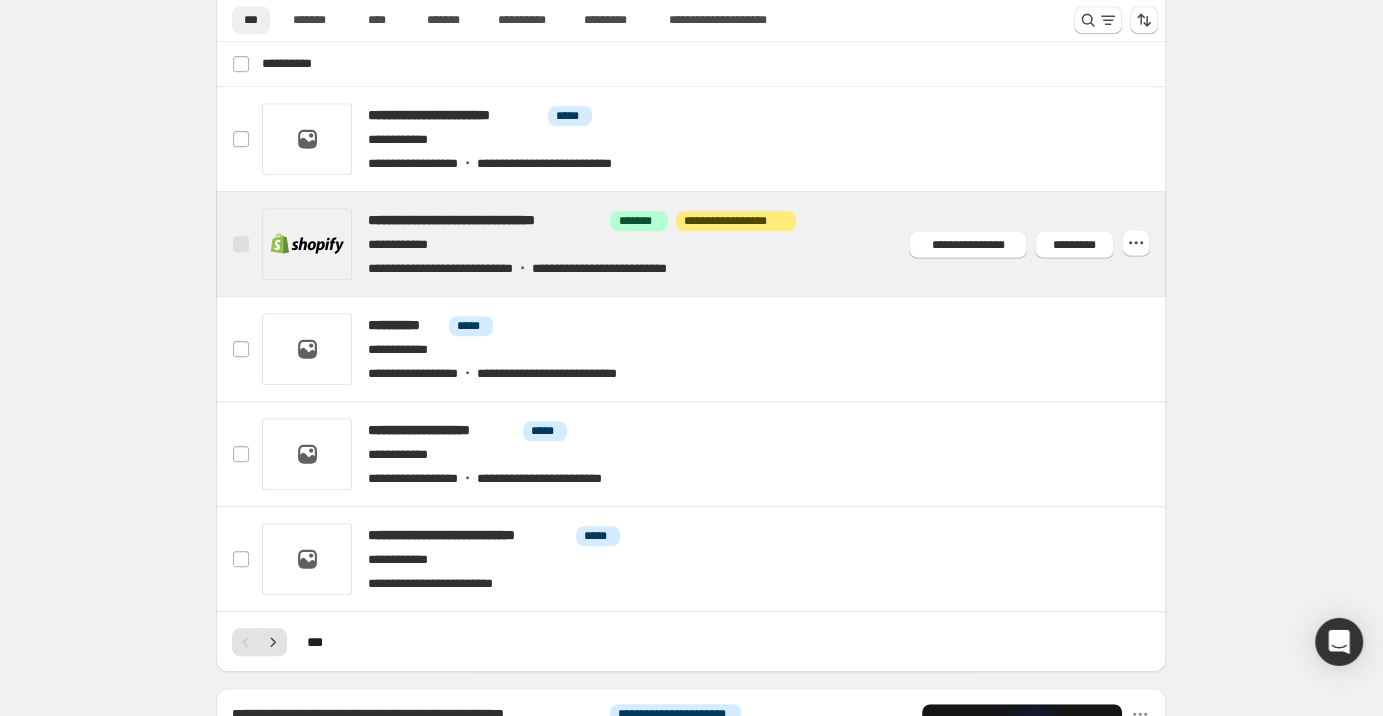 scroll, scrollTop: 852, scrollLeft: 0, axis: vertical 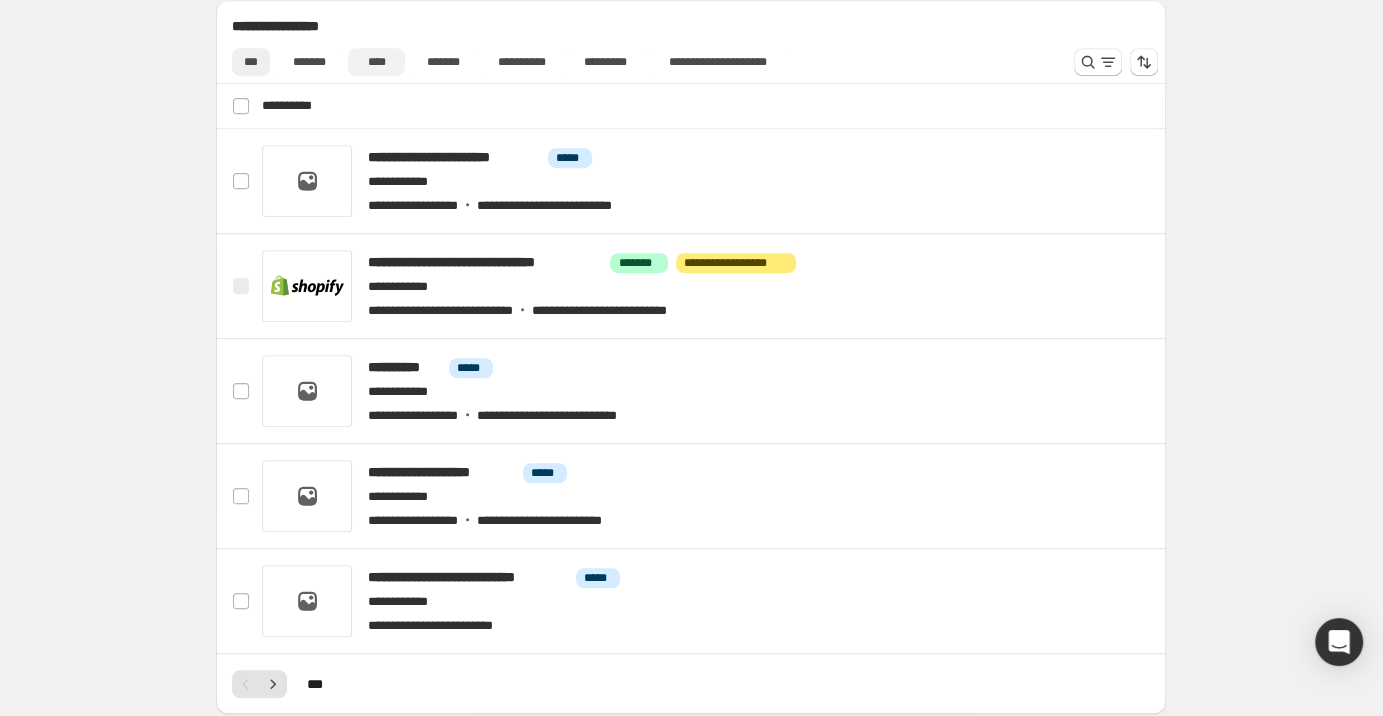 click on "****" at bounding box center (377, 62) 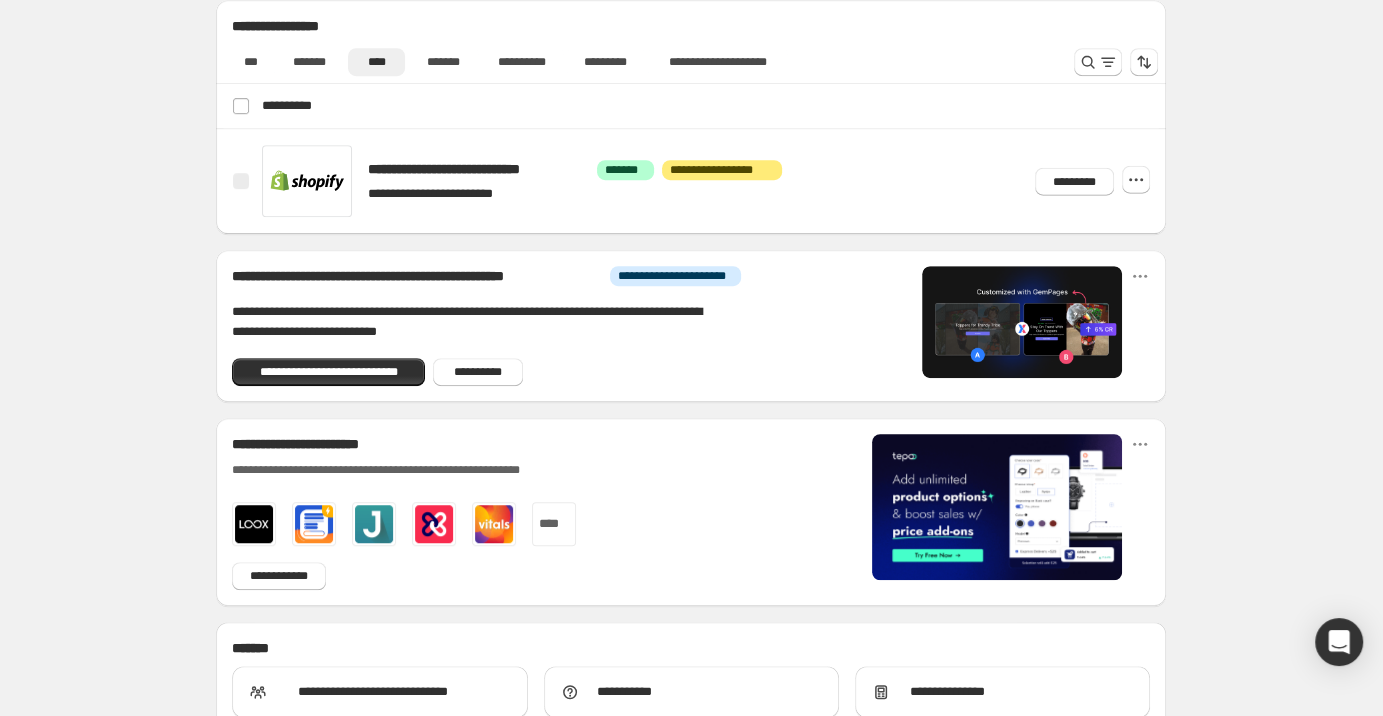 click at bounding box center [715, 181] 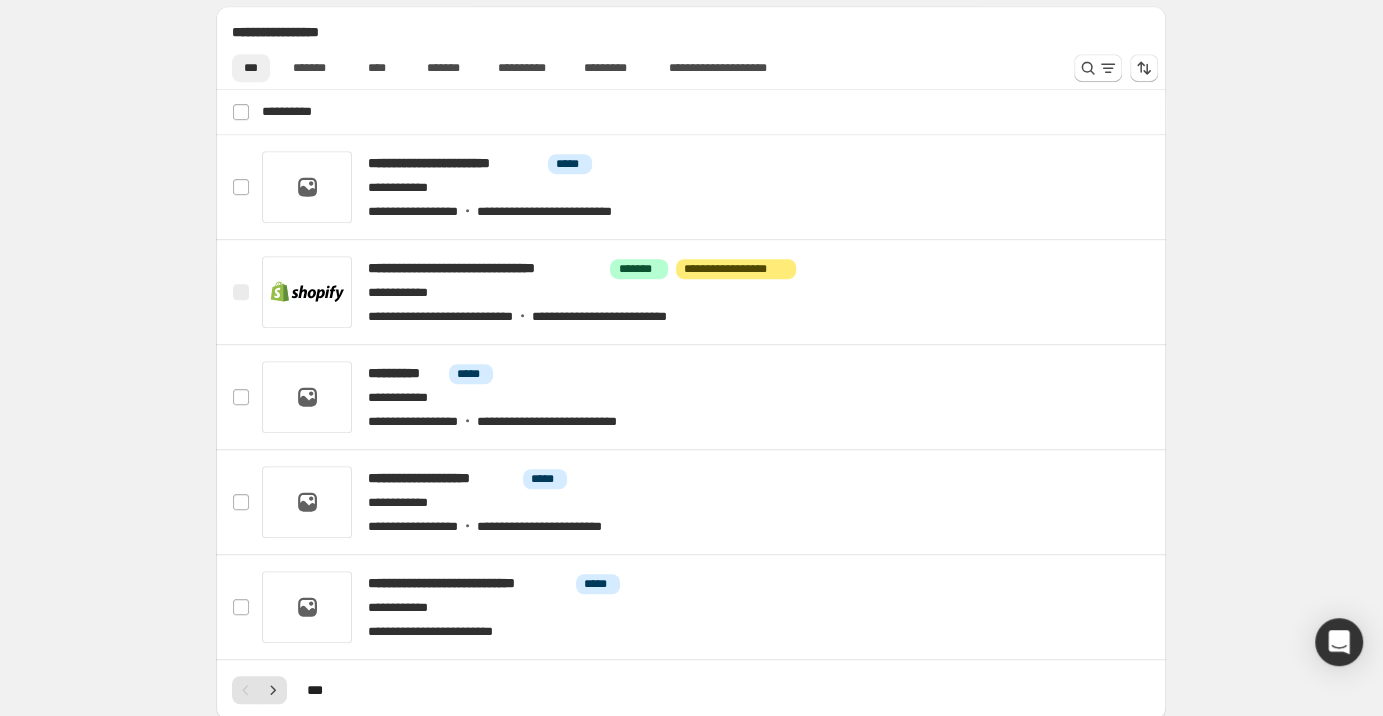 scroll, scrollTop: 779, scrollLeft: 0, axis: vertical 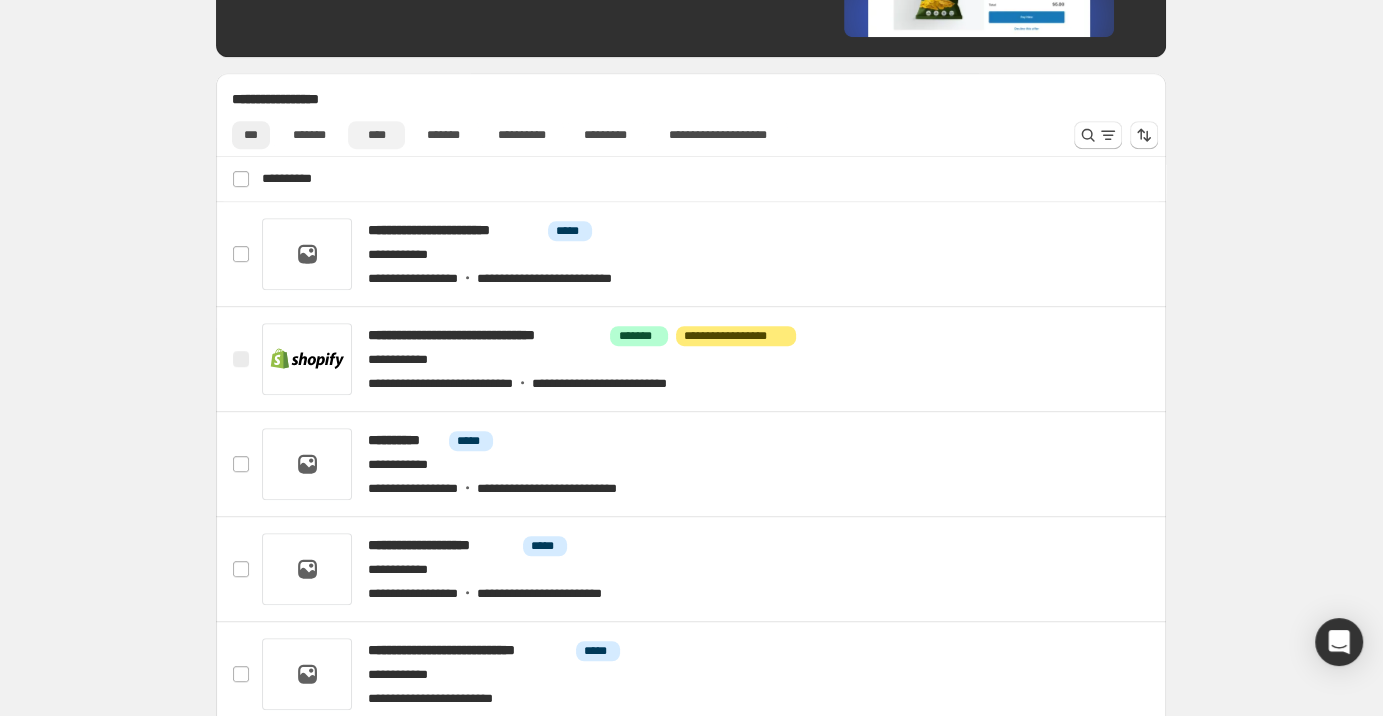 click on "****" at bounding box center (377, 135) 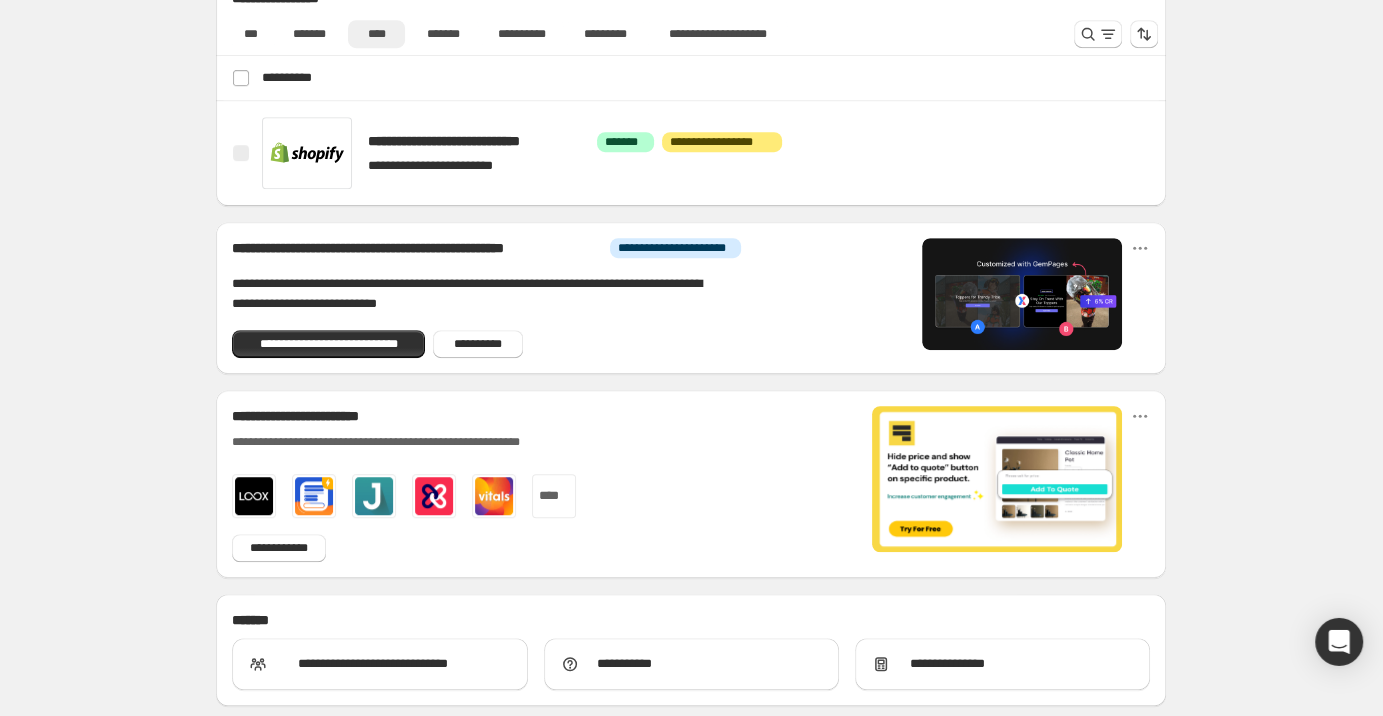 scroll, scrollTop: 977, scrollLeft: 0, axis: vertical 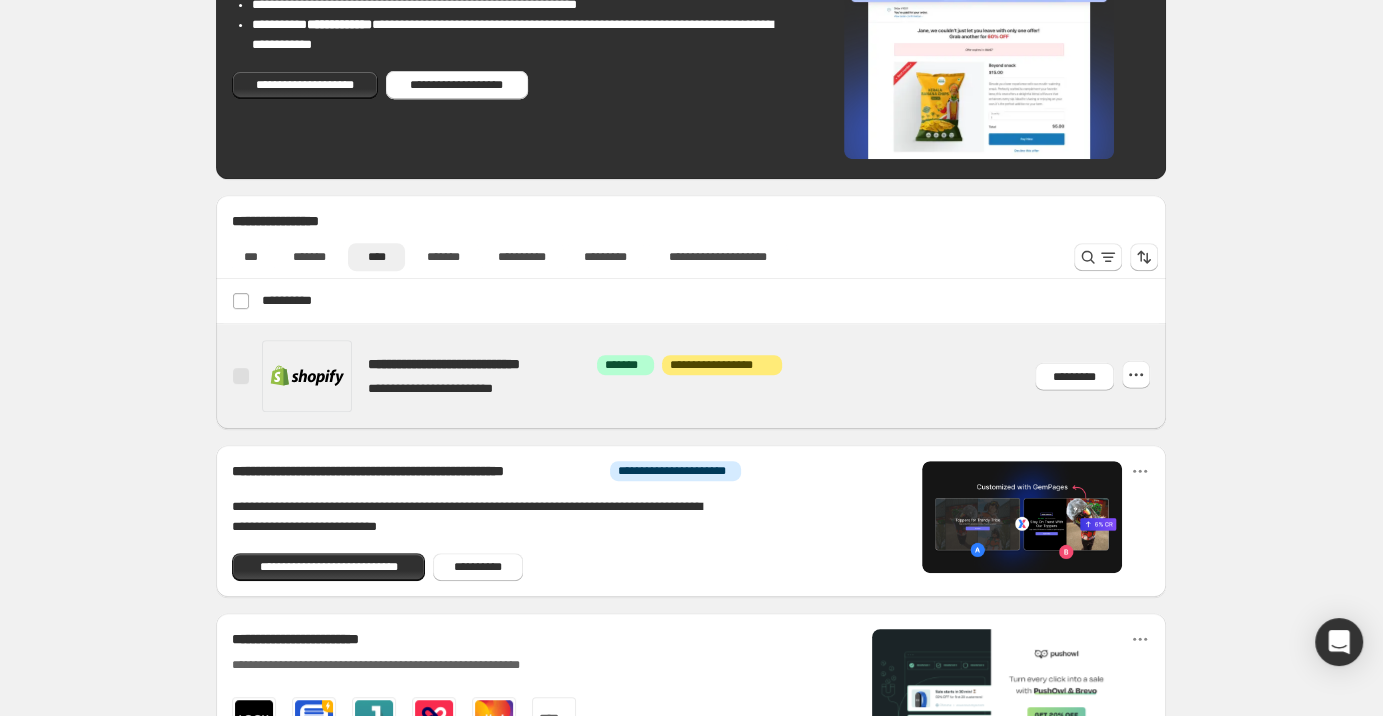 click at bounding box center (715, 376) 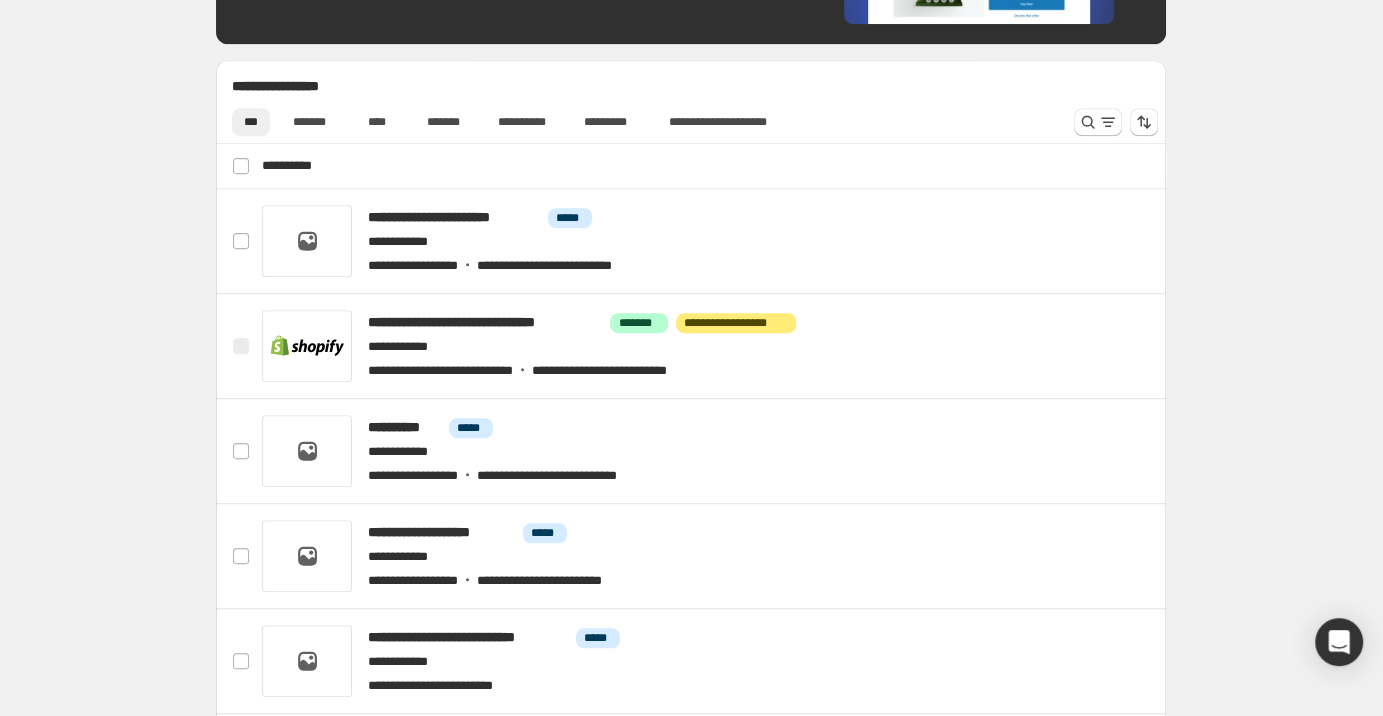 scroll, scrollTop: 852, scrollLeft: 0, axis: vertical 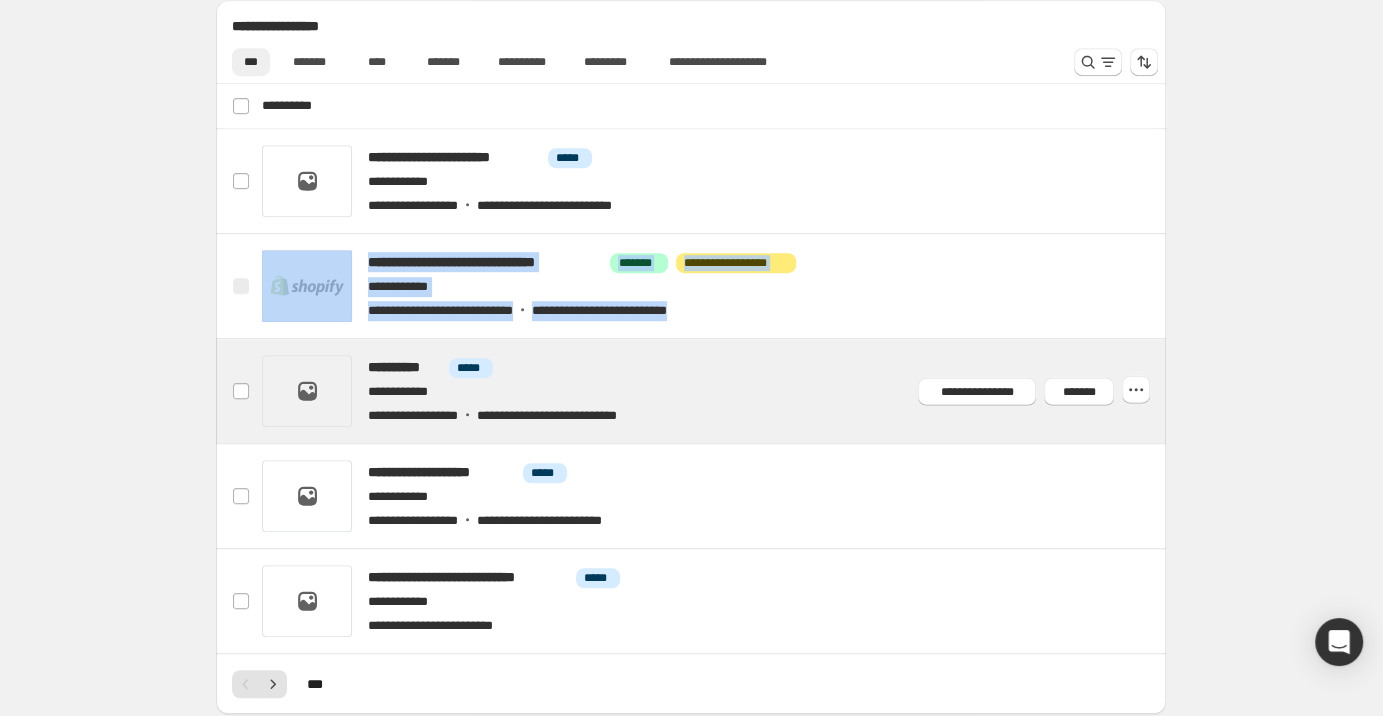 drag, startPoint x: 149, startPoint y: 72, endPoint x: 599, endPoint y: 378, distance: 544.1838 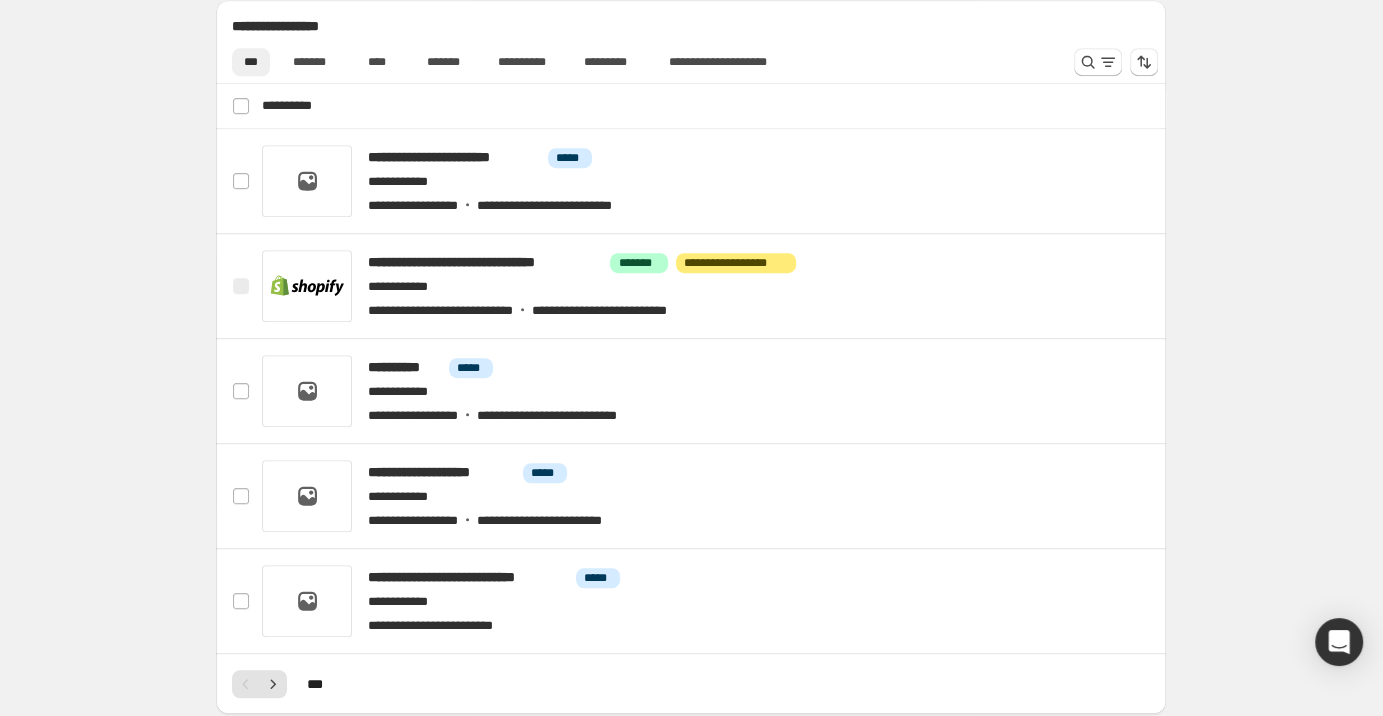 click on "**********" at bounding box center [691, 235] 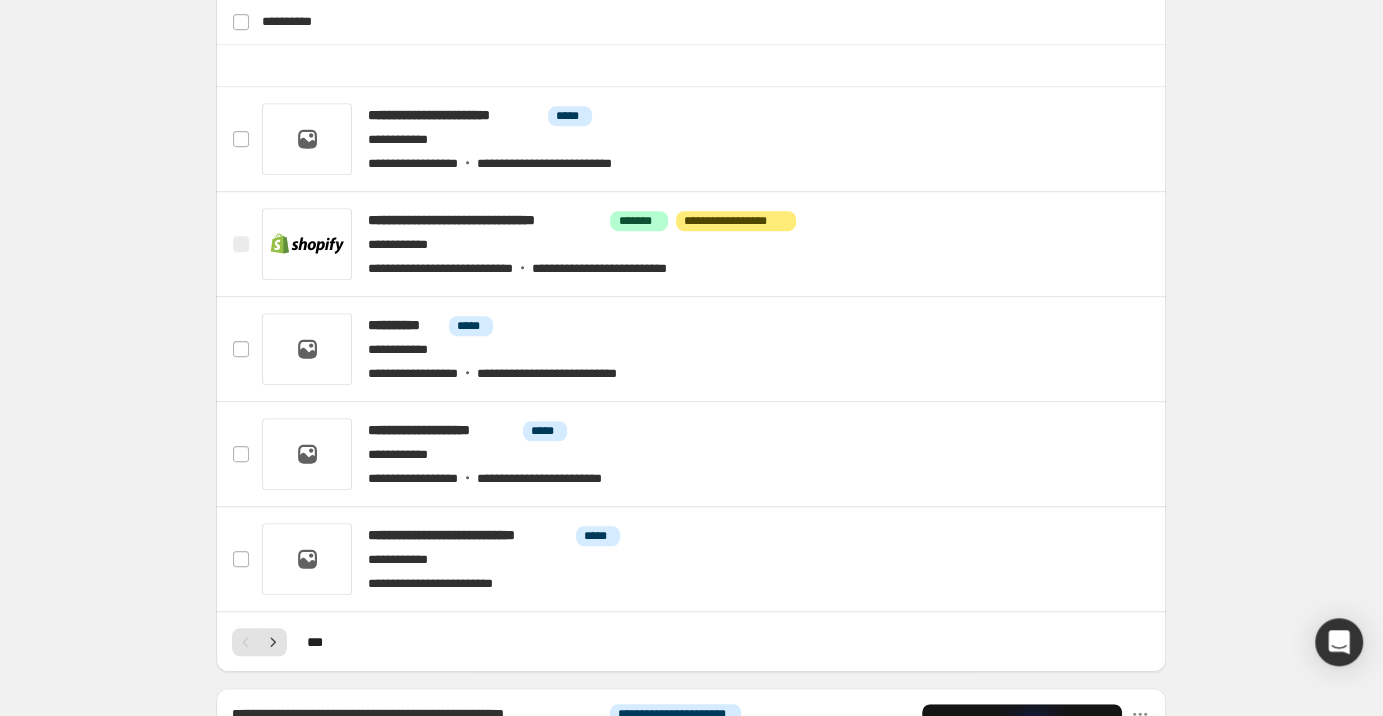 scroll, scrollTop: 959, scrollLeft: 0, axis: vertical 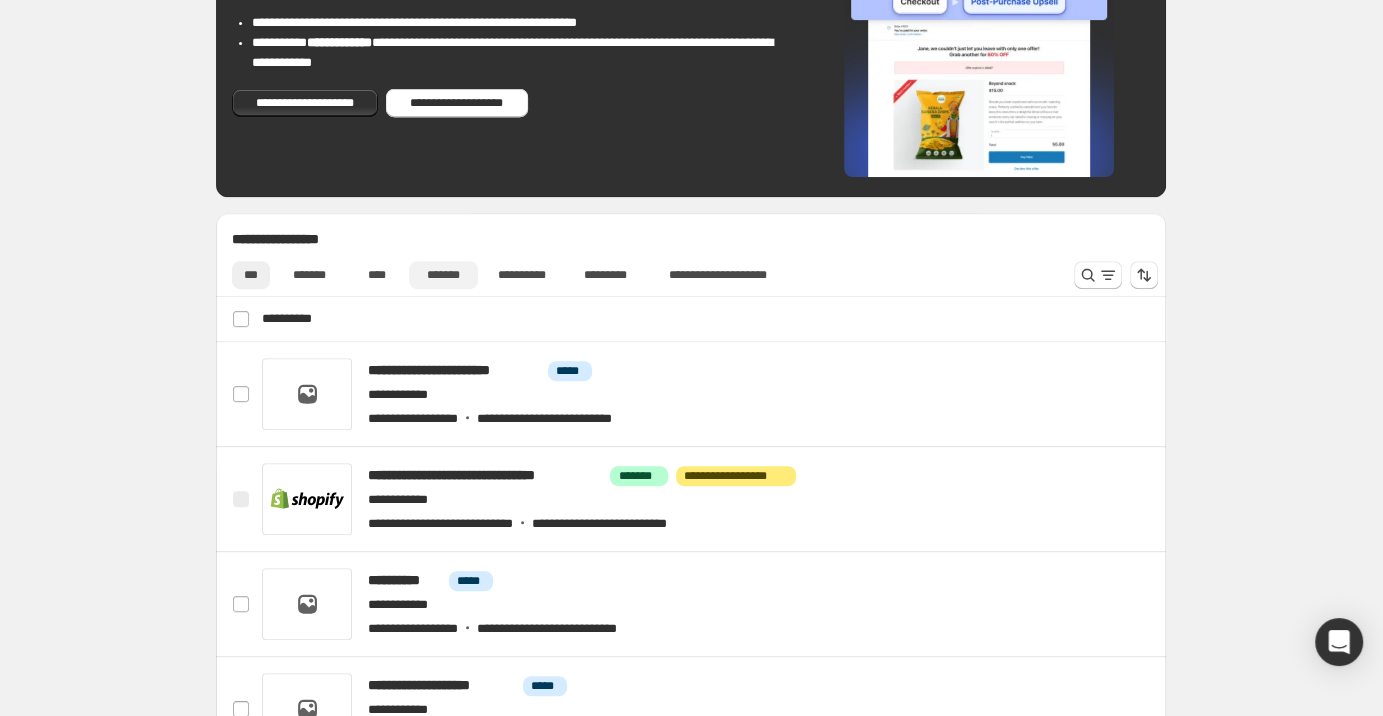 click on "*******" at bounding box center [443, 275] 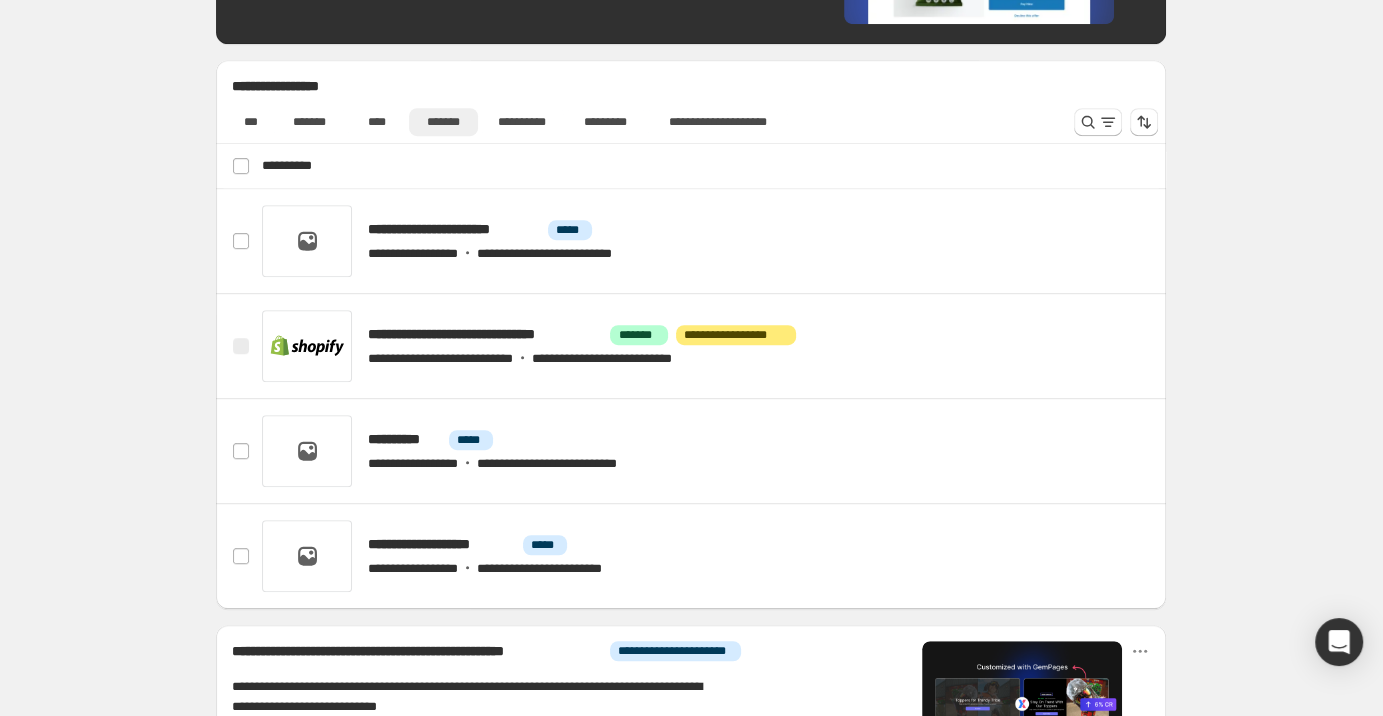 scroll, scrollTop: 746, scrollLeft: 0, axis: vertical 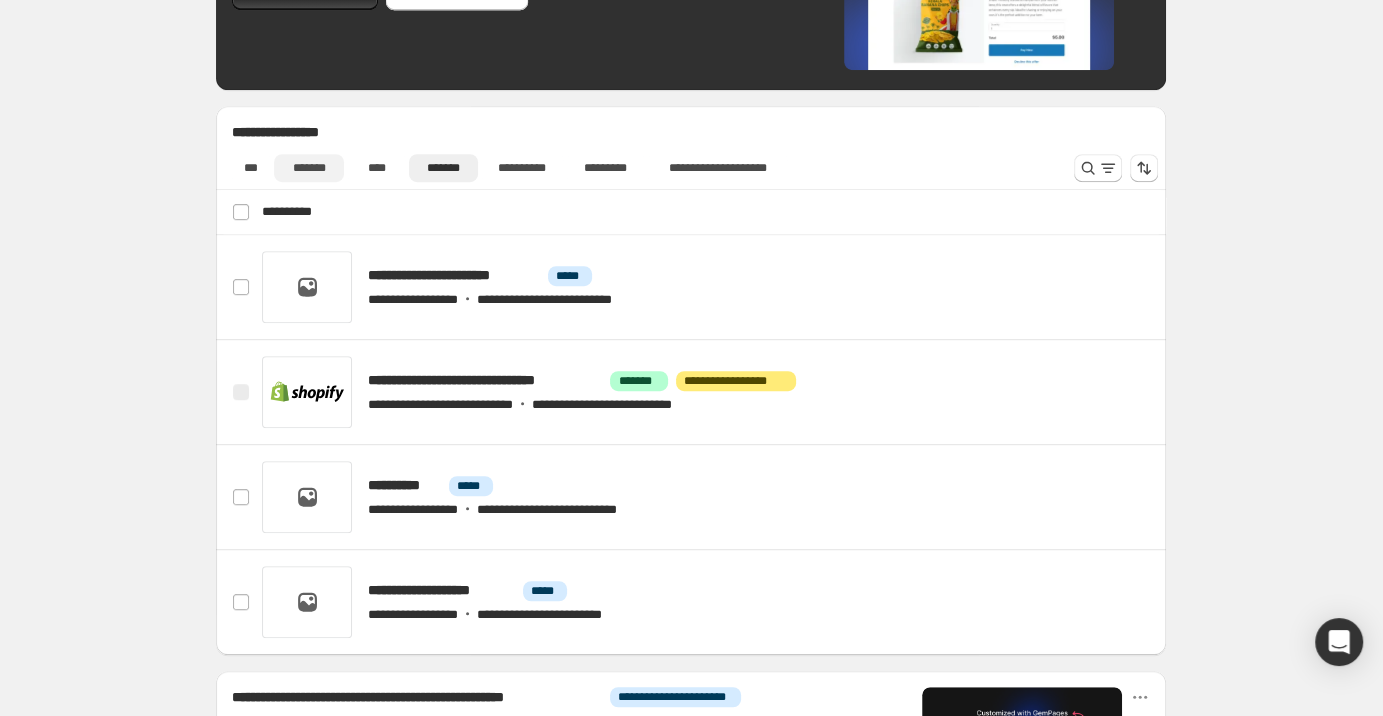 click on "*******" at bounding box center (308, 168) 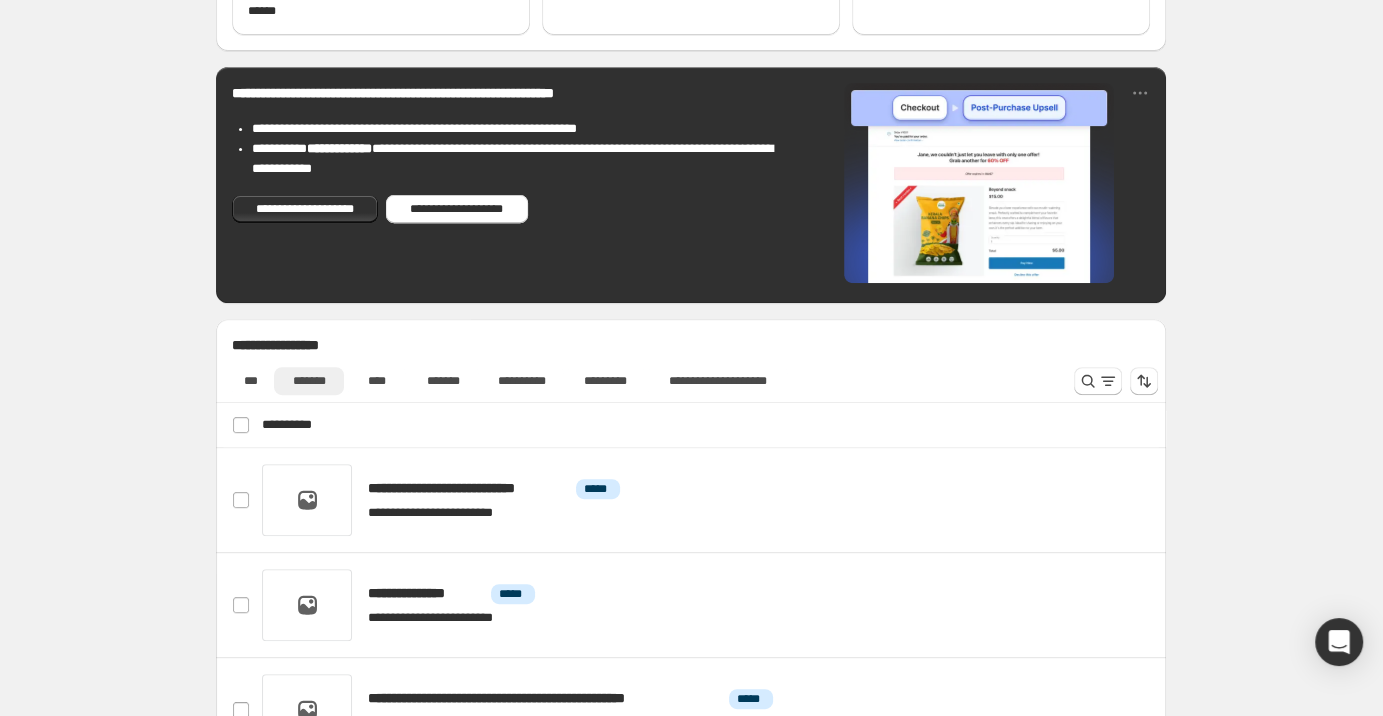 scroll, scrollTop: 106, scrollLeft: 0, axis: vertical 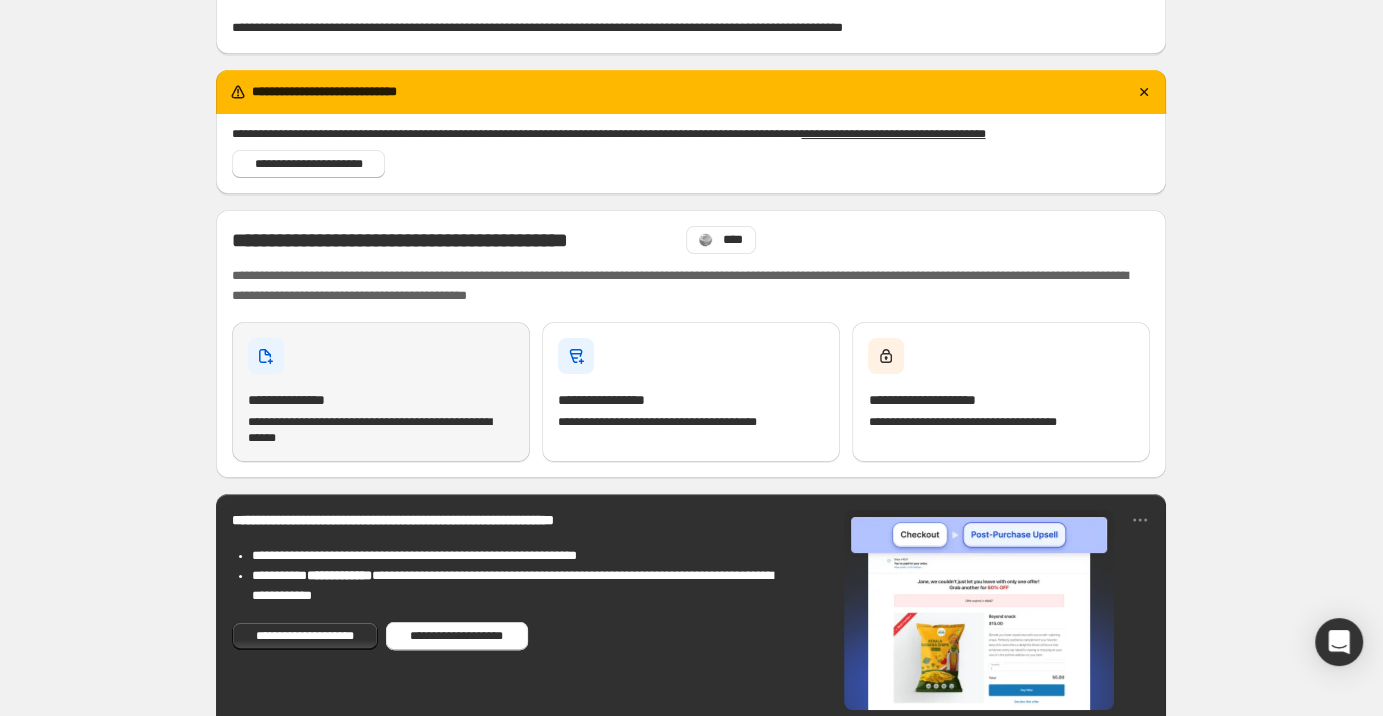 click on "**********" at bounding box center [381, 392] 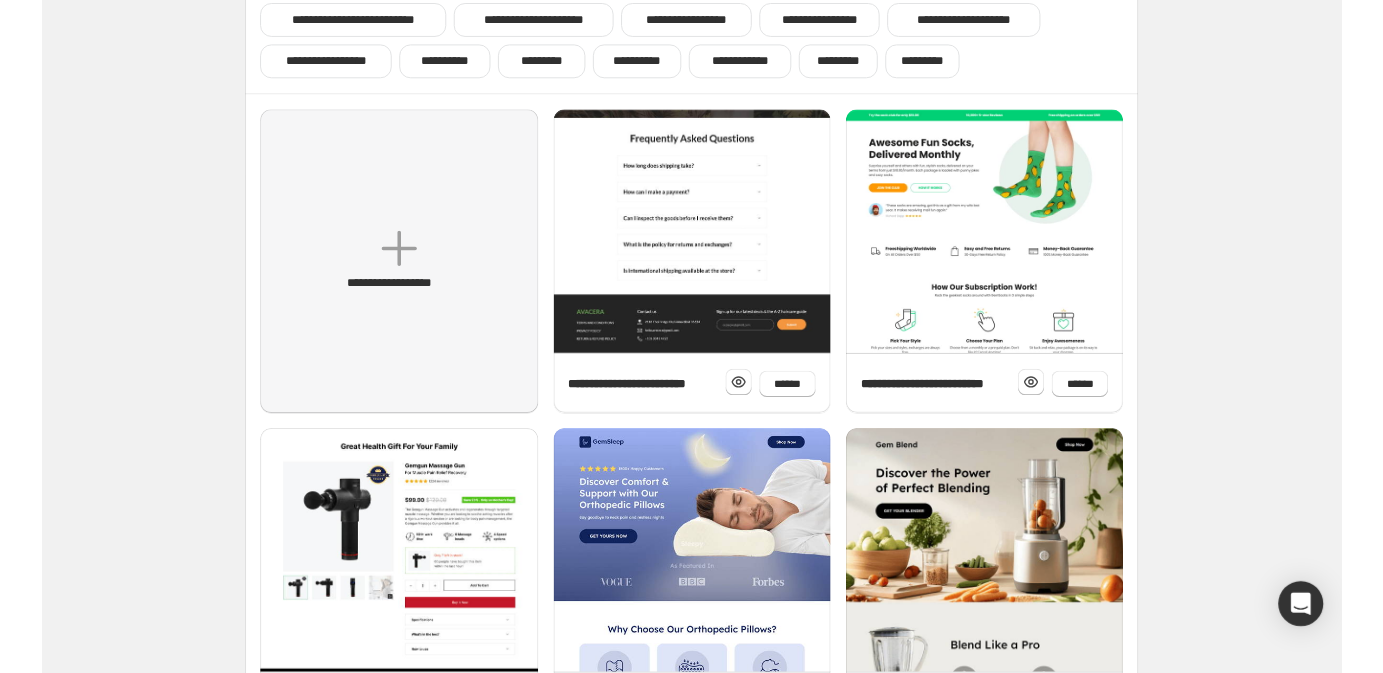 scroll, scrollTop: 84, scrollLeft: 0, axis: vertical 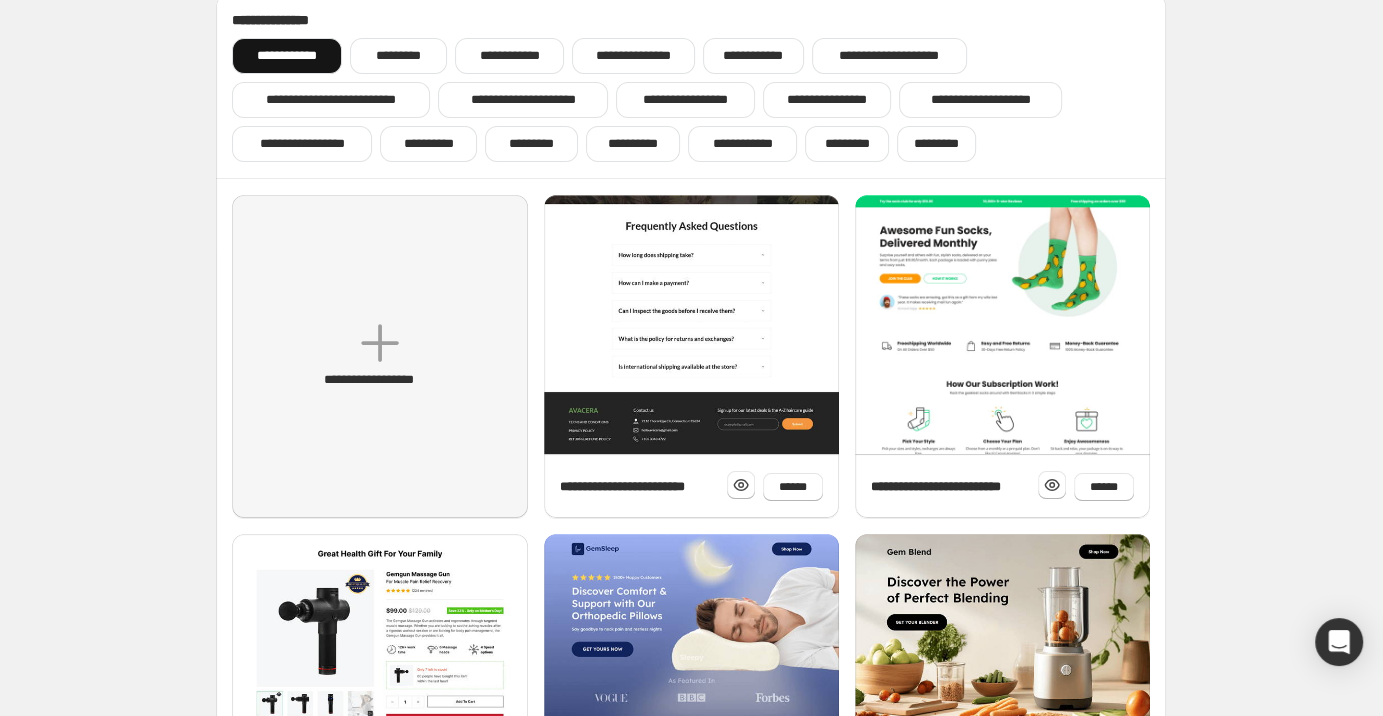 click at bounding box center [691, -326] 